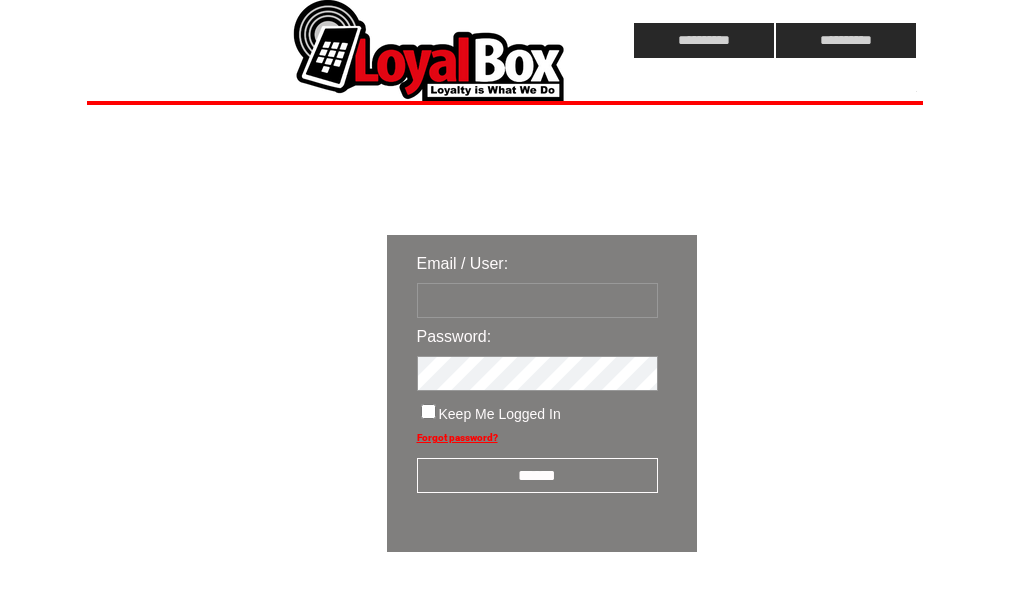 scroll, scrollTop: 0, scrollLeft: 0, axis: both 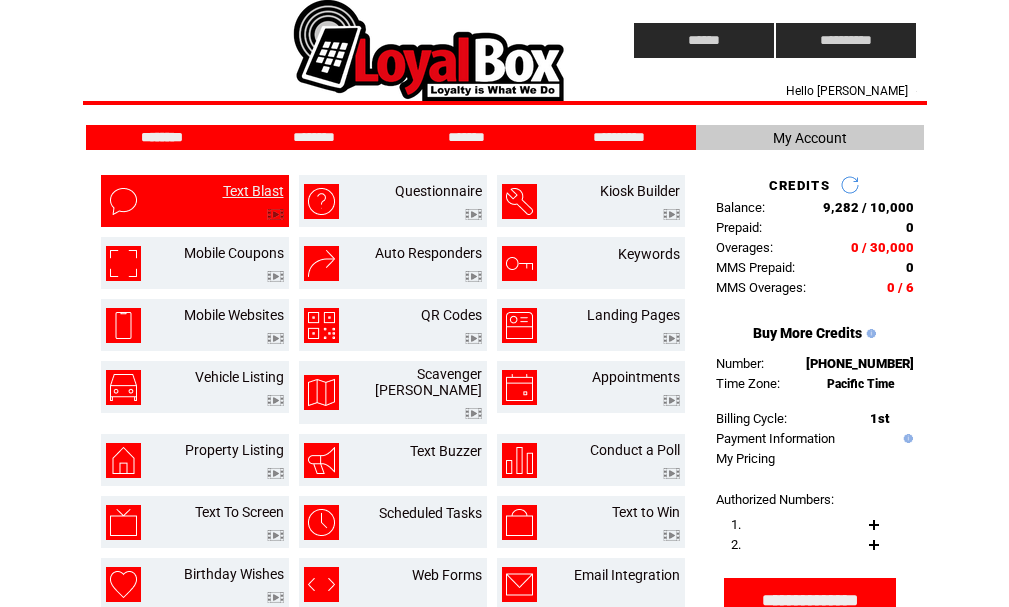 click on "Text Blast" at bounding box center (253, 191) 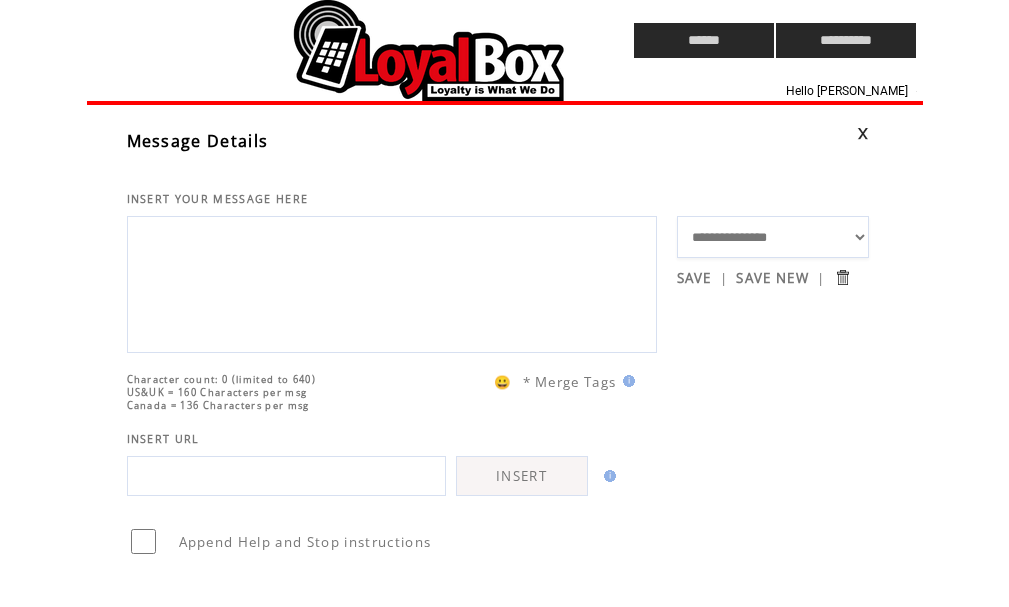scroll, scrollTop: 0, scrollLeft: 0, axis: both 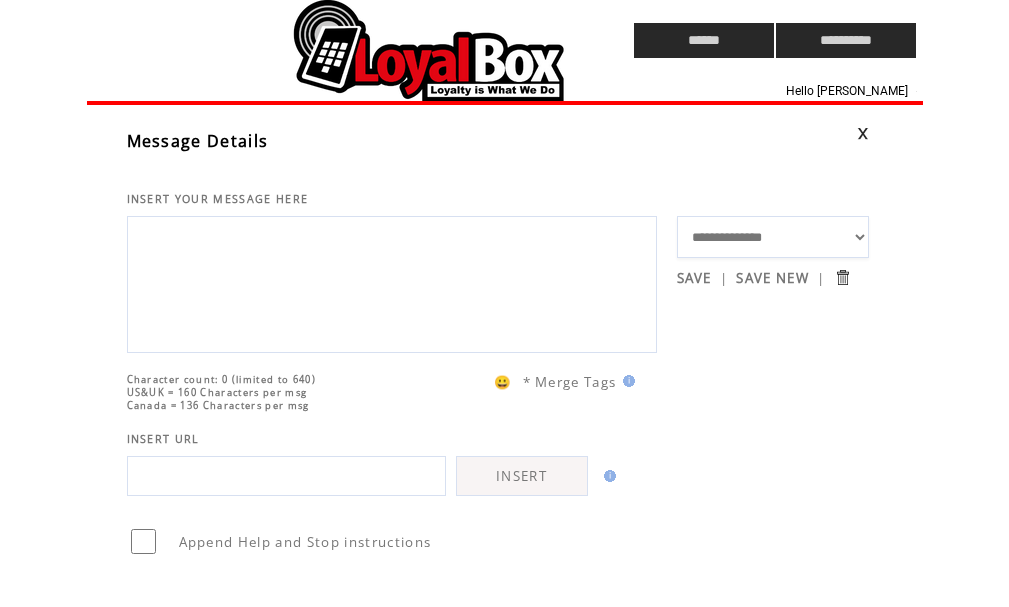 click on "**********" at bounding box center (773, 237) 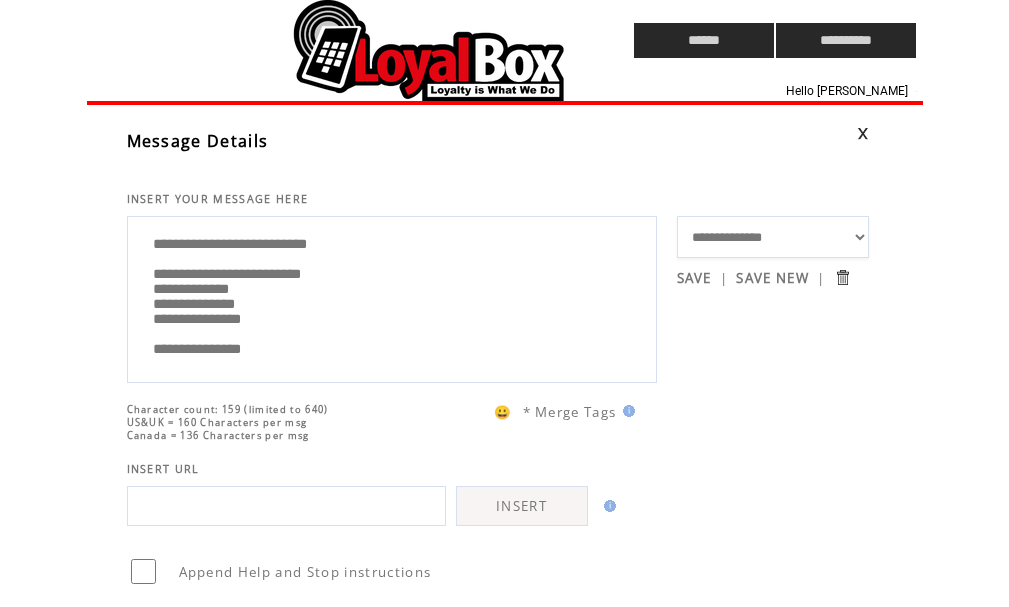 drag, startPoint x: 316, startPoint y: 282, endPoint x: 337, endPoint y: 282, distance: 21 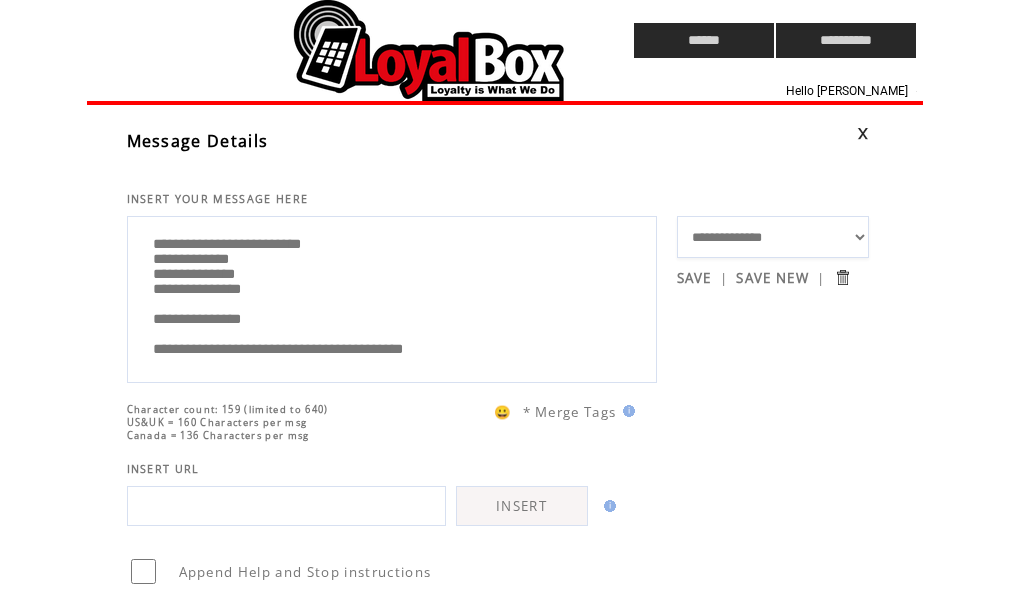 scroll, scrollTop: 80, scrollLeft: 0, axis: vertical 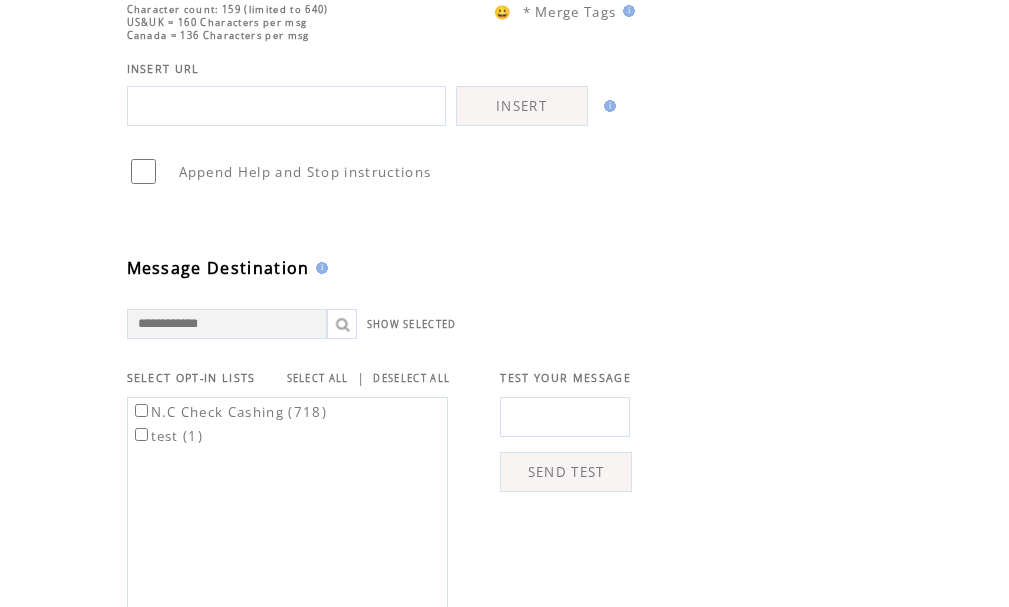 type on "**********" 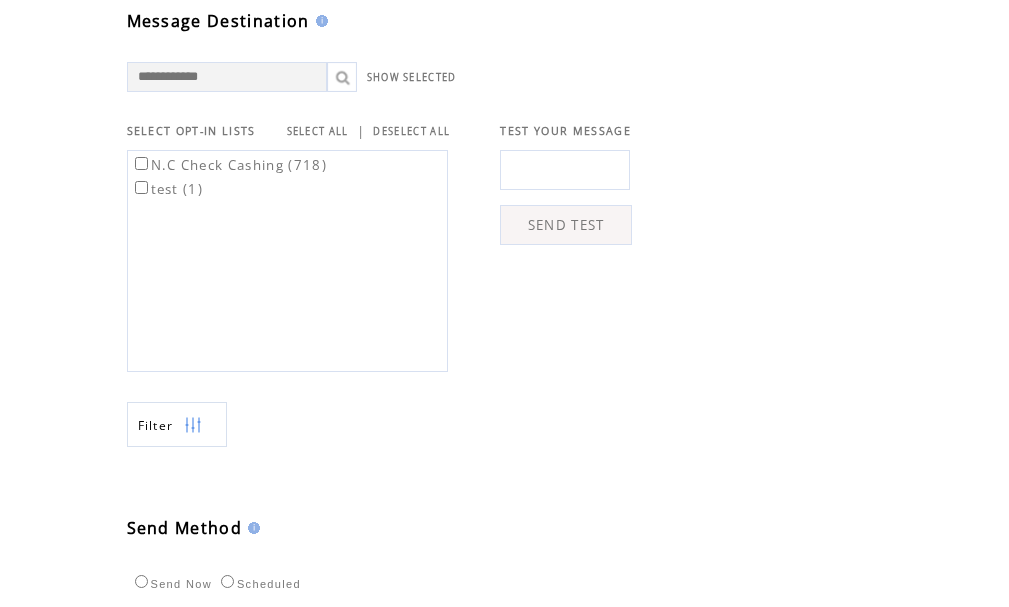 scroll, scrollTop: 864, scrollLeft: 0, axis: vertical 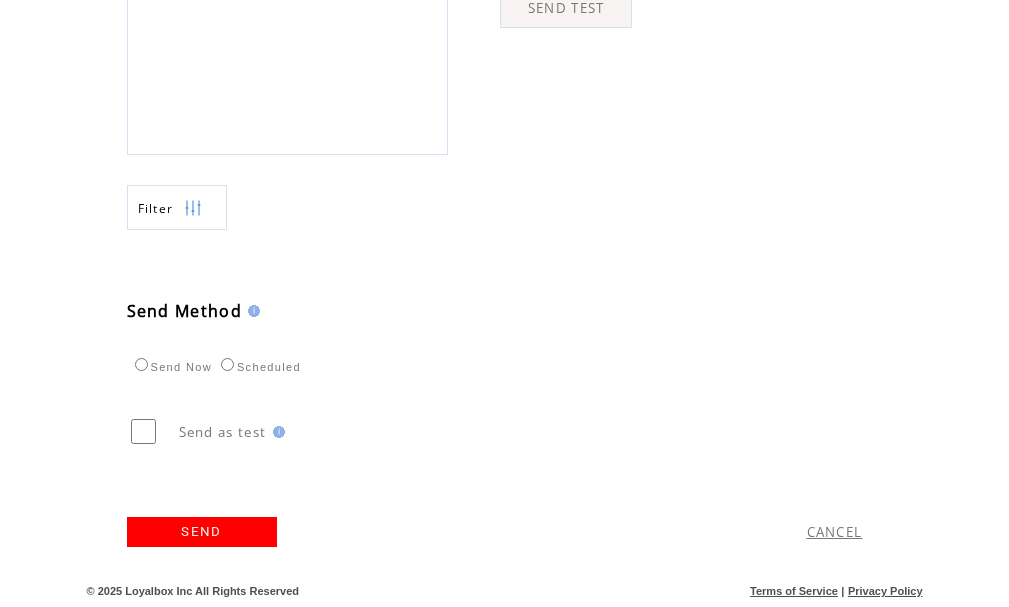 click on "SEND" at bounding box center [202, 532] 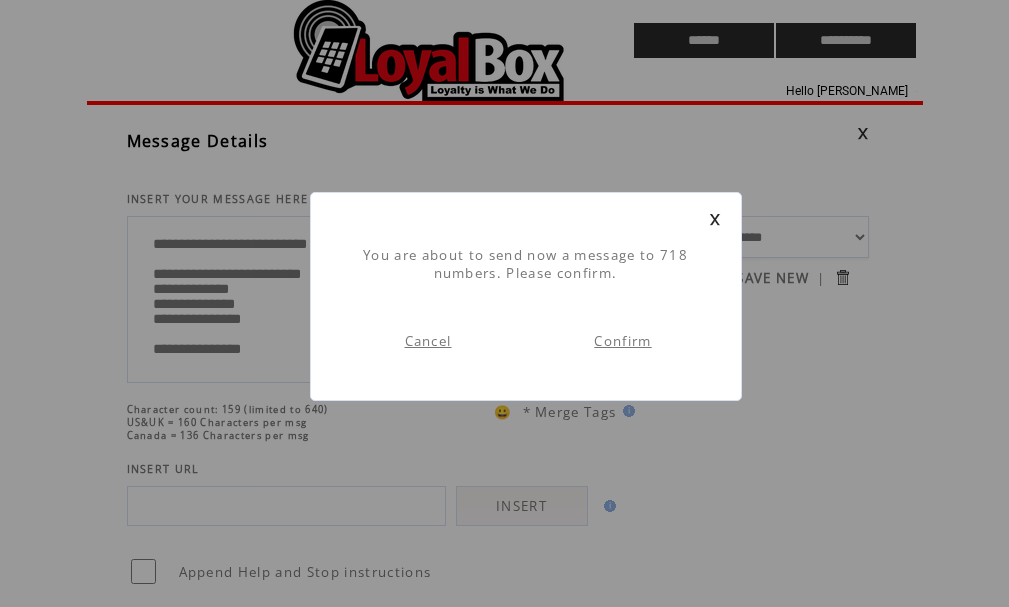 scroll, scrollTop: 1, scrollLeft: 0, axis: vertical 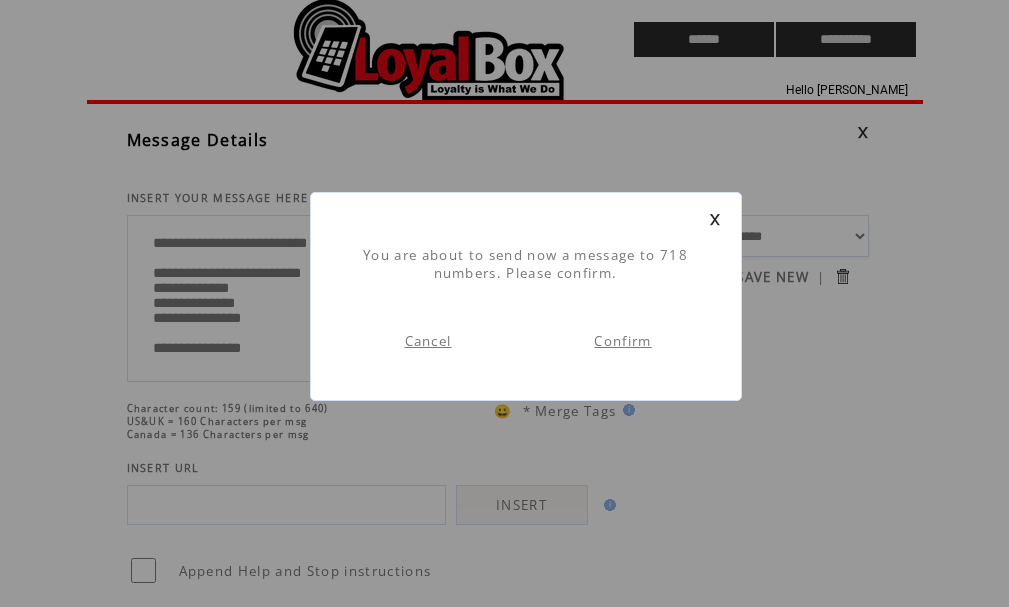 click on "Confirm" at bounding box center [622, 341] 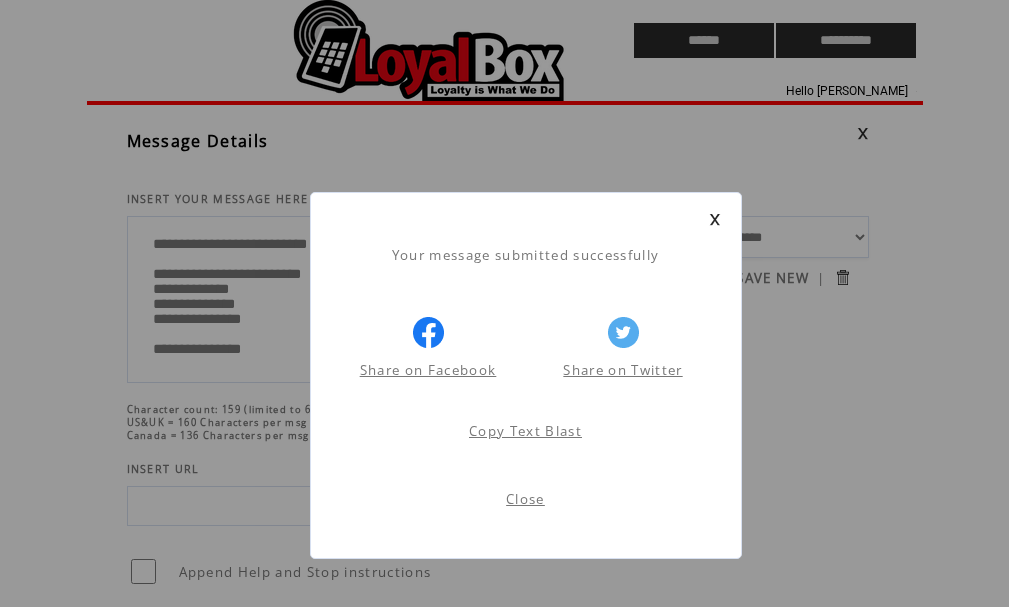 scroll, scrollTop: 1, scrollLeft: 0, axis: vertical 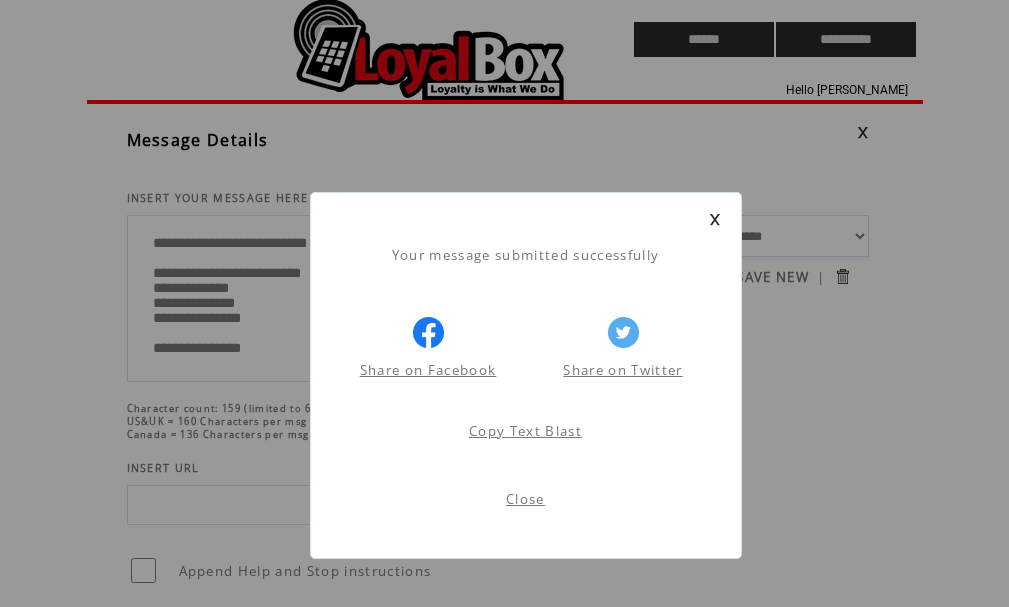 click on "Close" at bounding box center (525, 499) 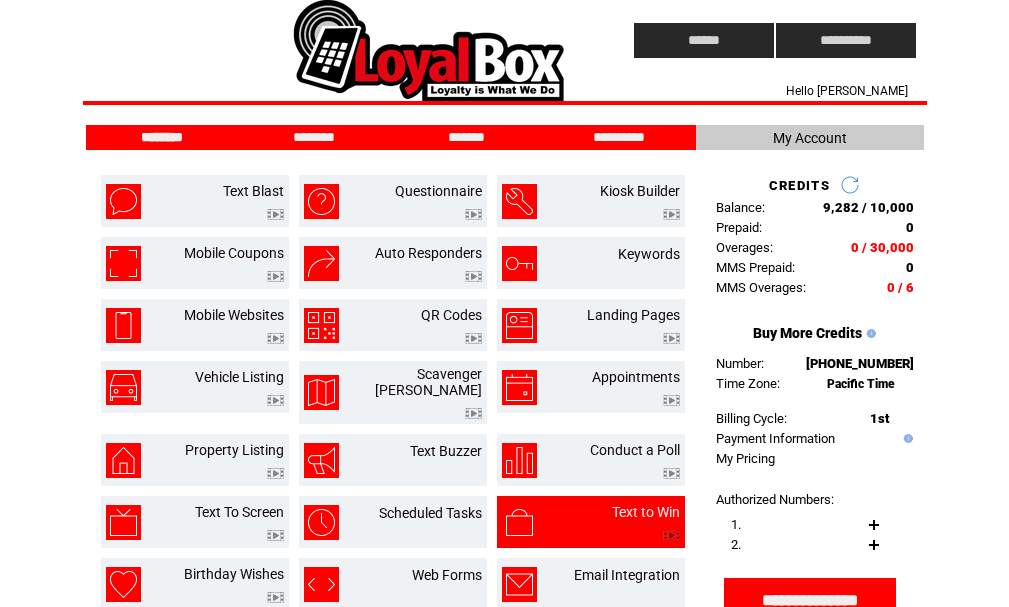 scroll, scrollTop: 0, scrollLeft: 0, axis: both 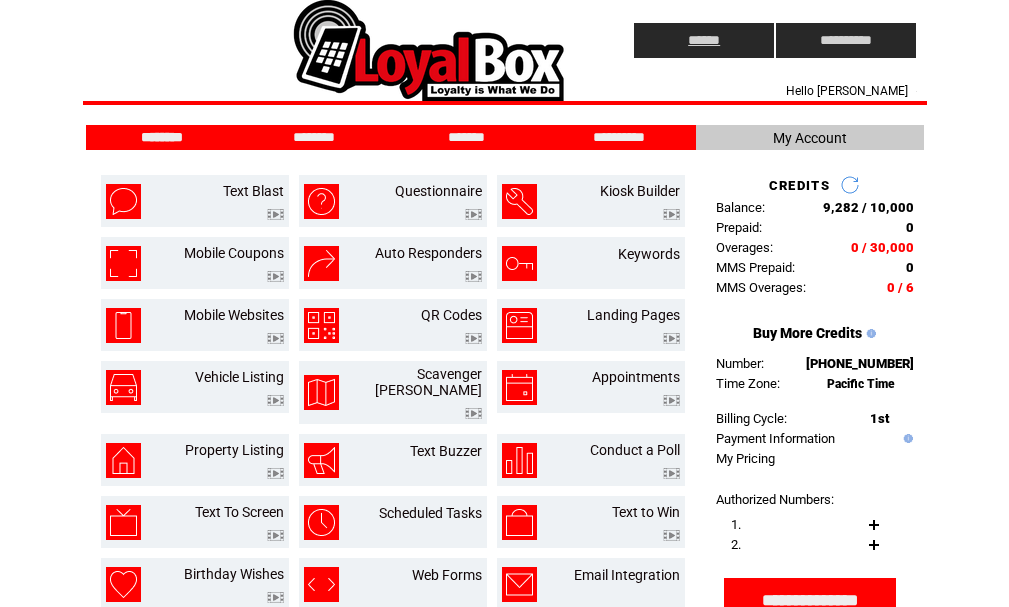click on "******" at bounding box center [704, 40] 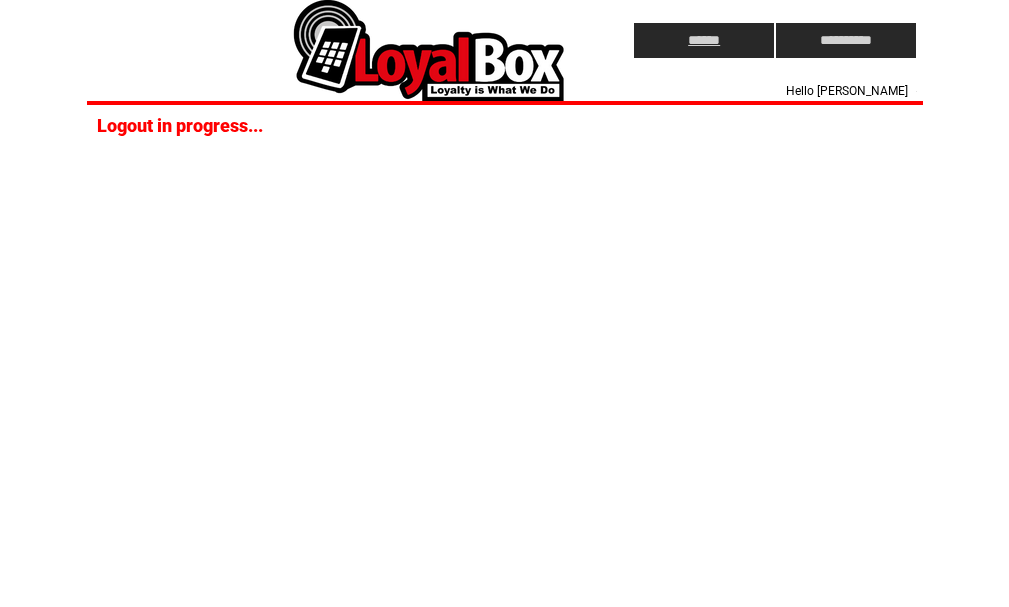 scroll, scrollTop: 0, scrollLeft: 0, axis: both 